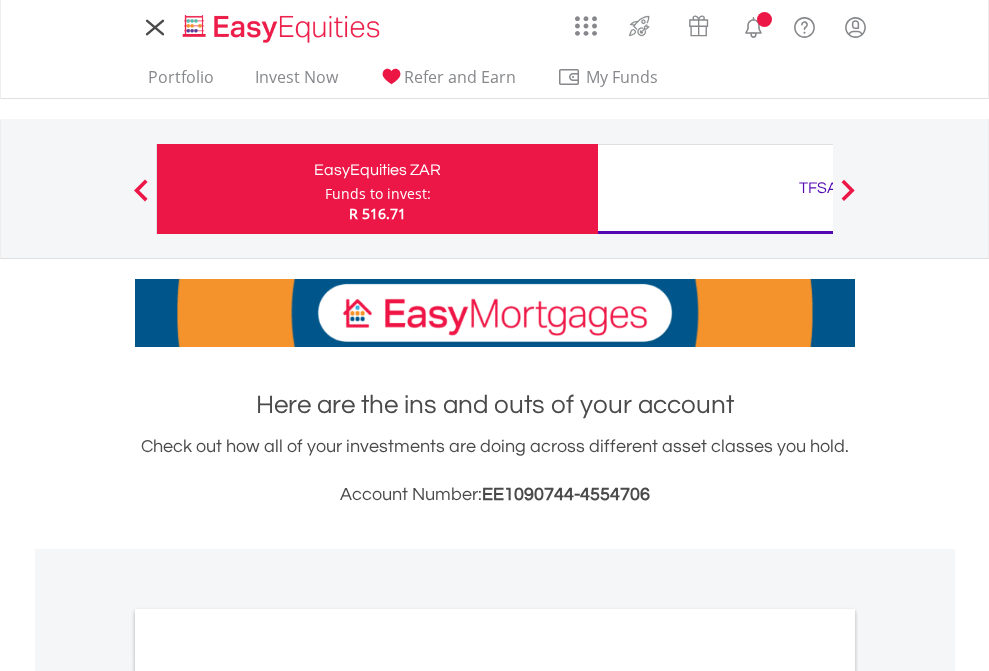 scroll, scrollTop: 0, scrollLeft: 0, axis: both 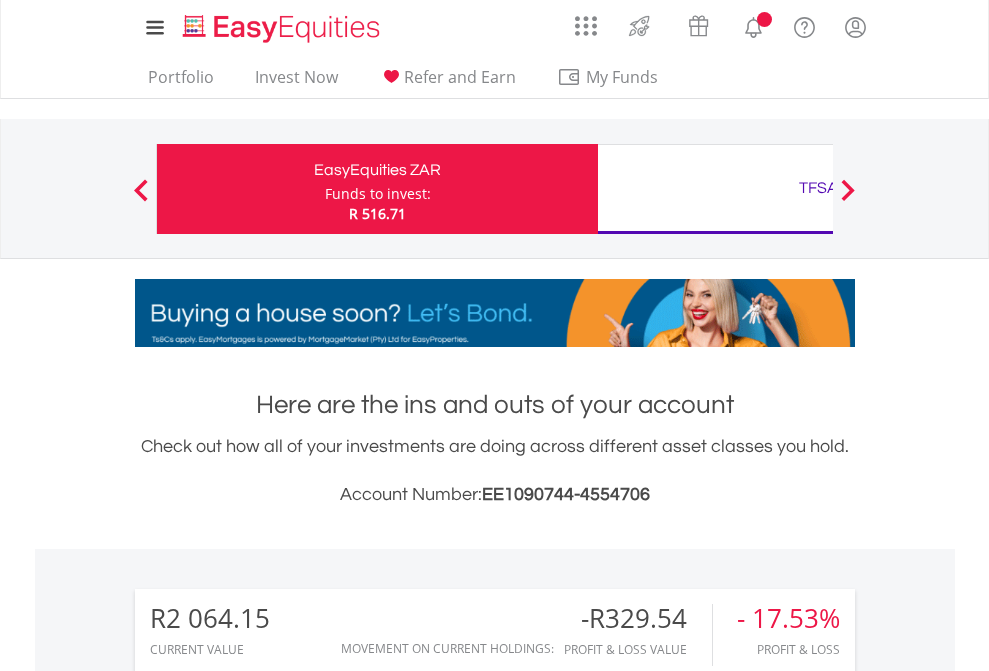 click on "Funds to invest:" at bounding box center (378, 194) 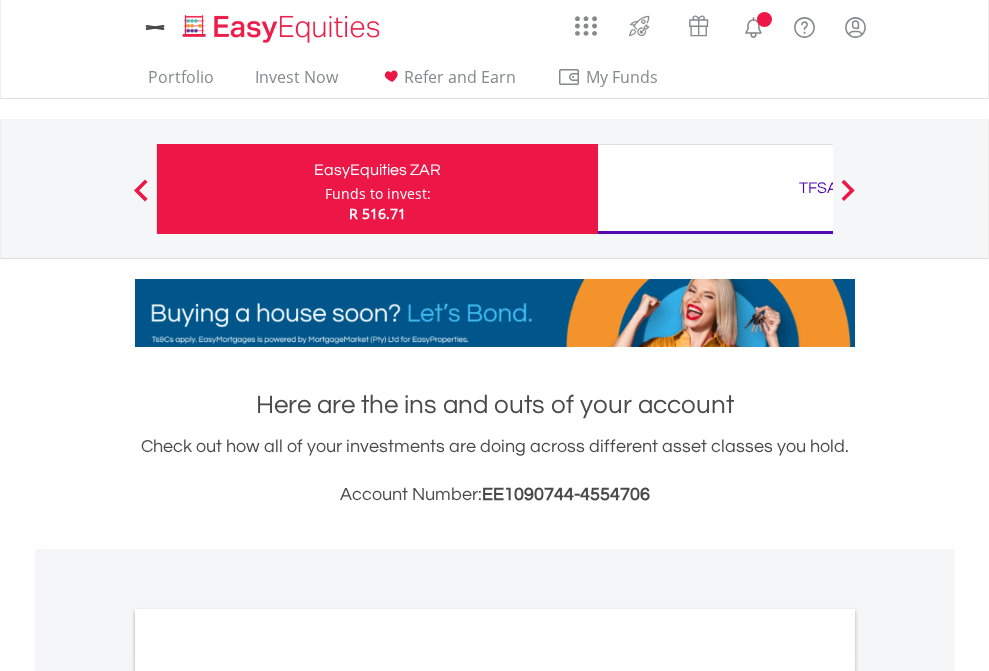 scroll, scrollTop: 0, scrollLeft: 0, axis: both 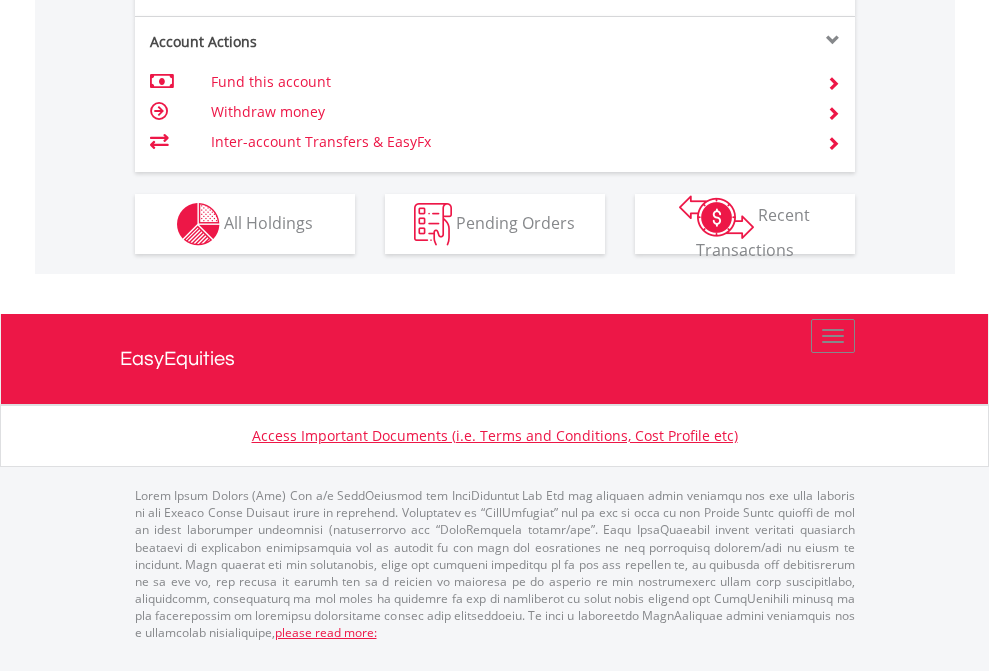 click on "Investment types" at bounding box center (706, -337) 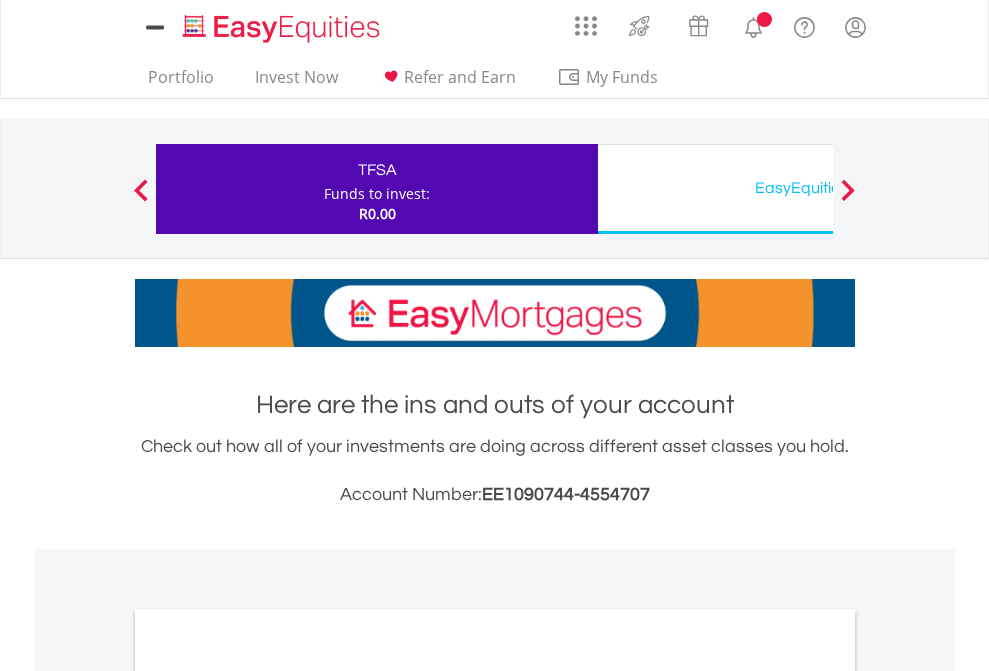 scroll, scrollTop: 0, scrollLeft: 0, axis: both 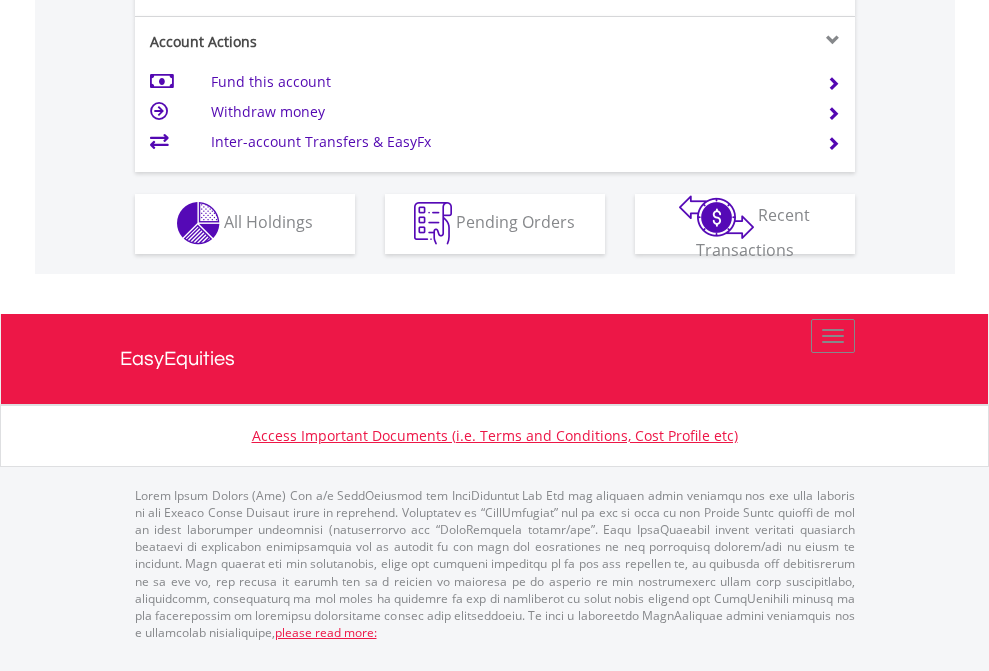 click on "Investment types" at bounding box center [706, -353] 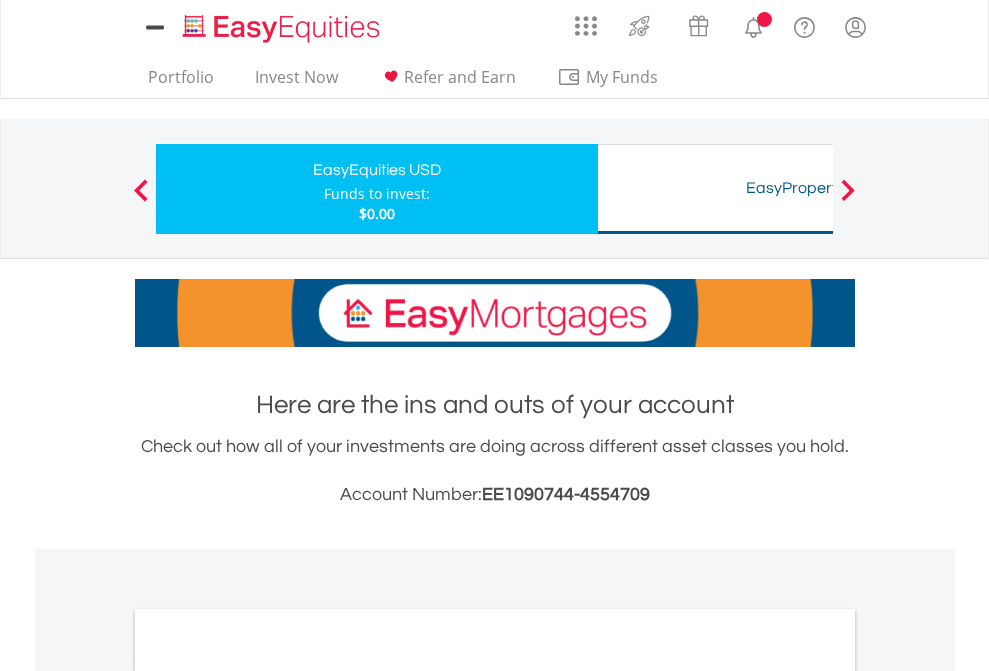 scroll, scrollTop: 0, scrollLeft: 0, axis: both 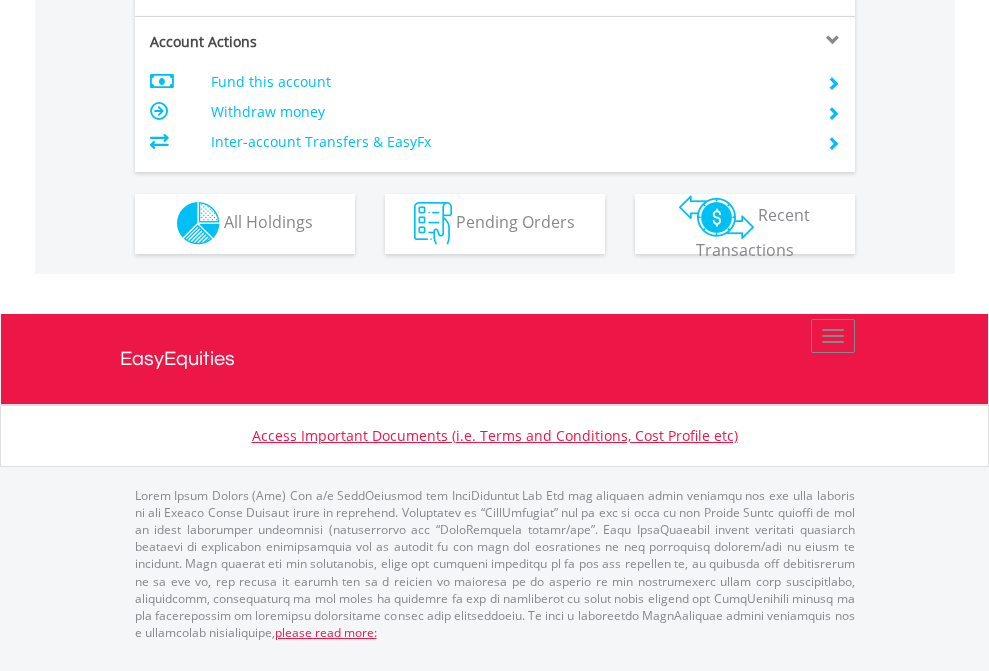 click on "Investment types" at bounding box center (706, -353) 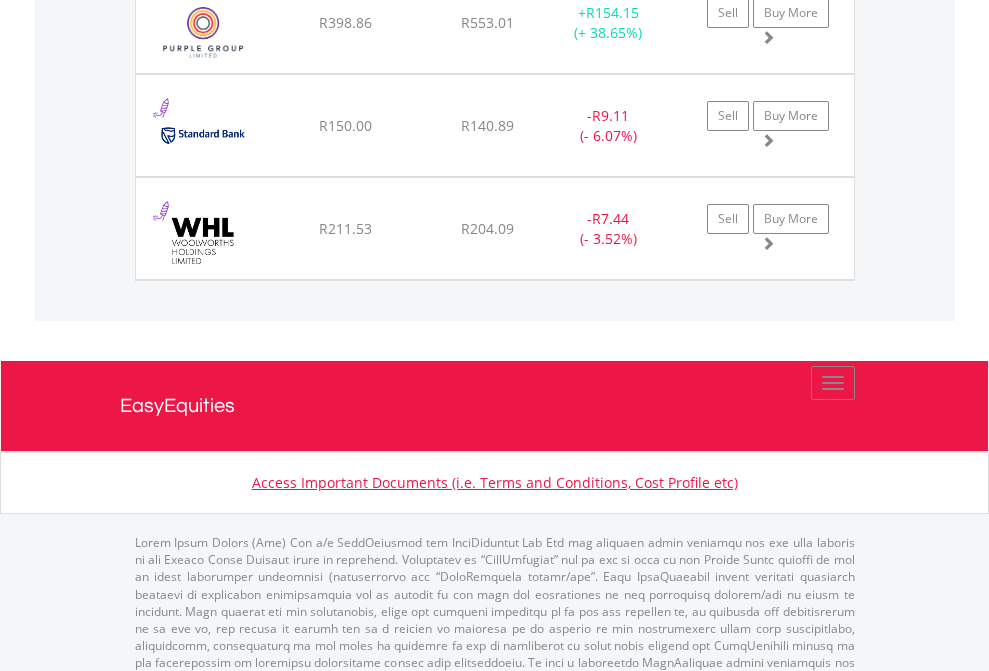 click on "TFSA" at bounding box center [818, -1745] 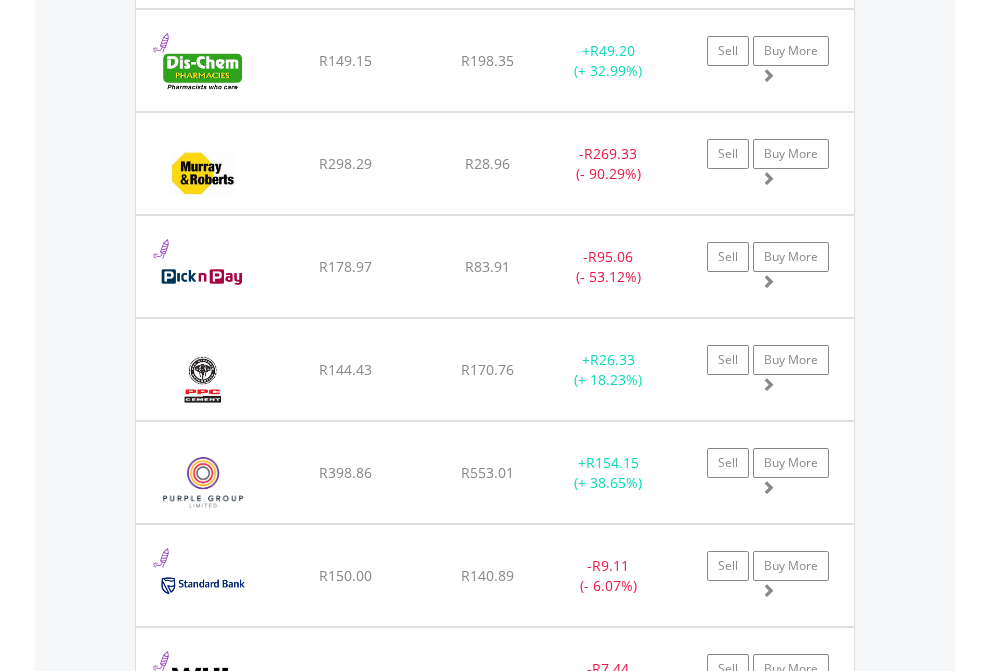 scroll, scrollTop: 144, scrollLeft: 0, axis: vertical 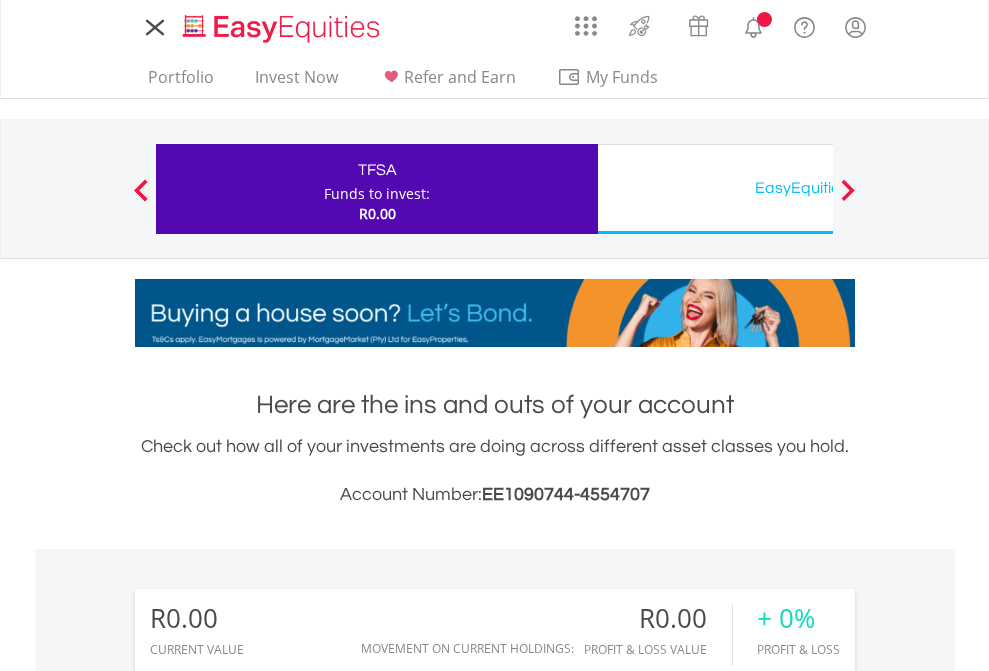 click on "All Holdings" at bounding box center [268, 1442] 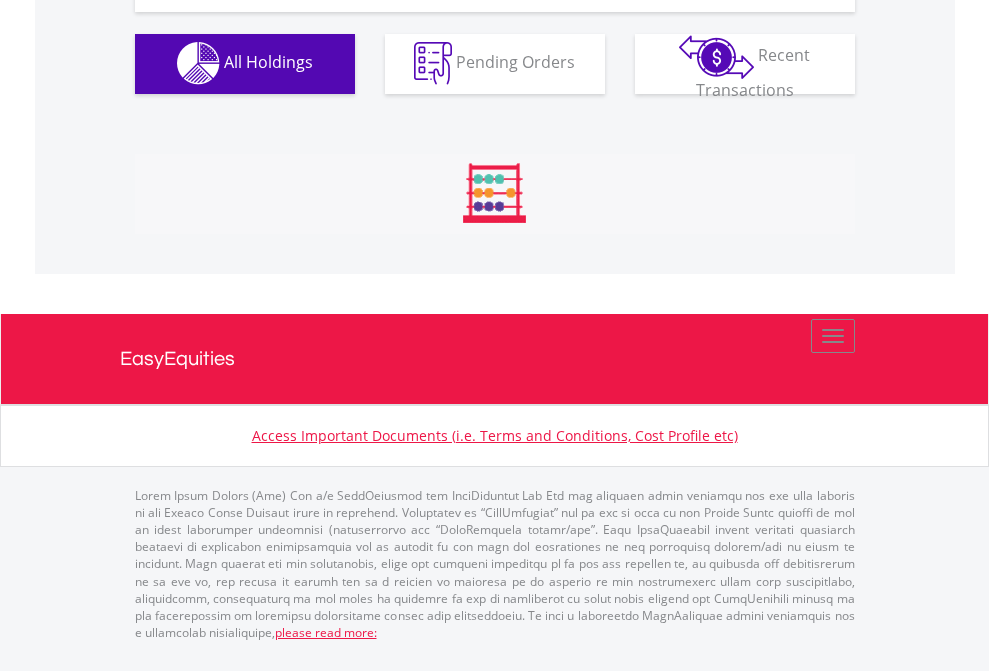 scroll, scrollTop: 1980, scrollLeft: 0, axis: vertical 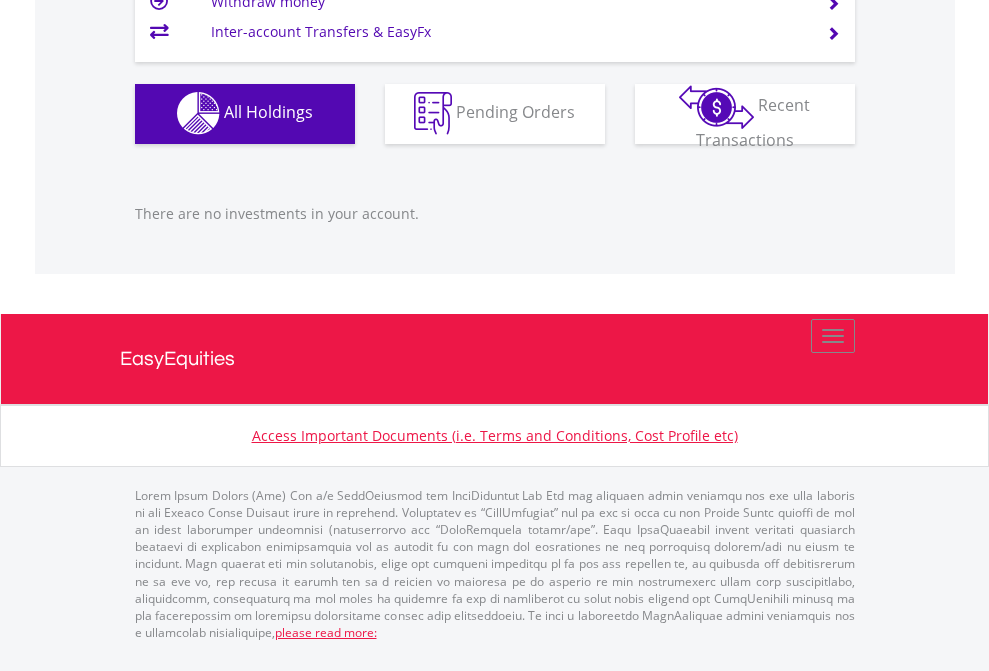click on "EasyEquities USD" at bounding box center [818, -1142] 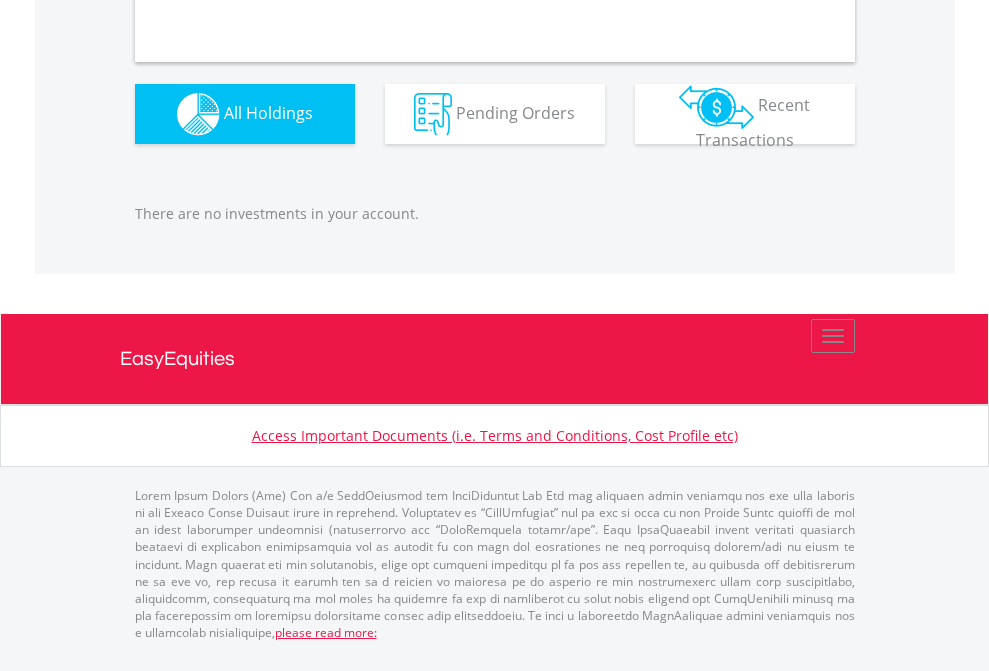 scroll, scrollTop: 1980, scrollLeft: 0, axis: vertical 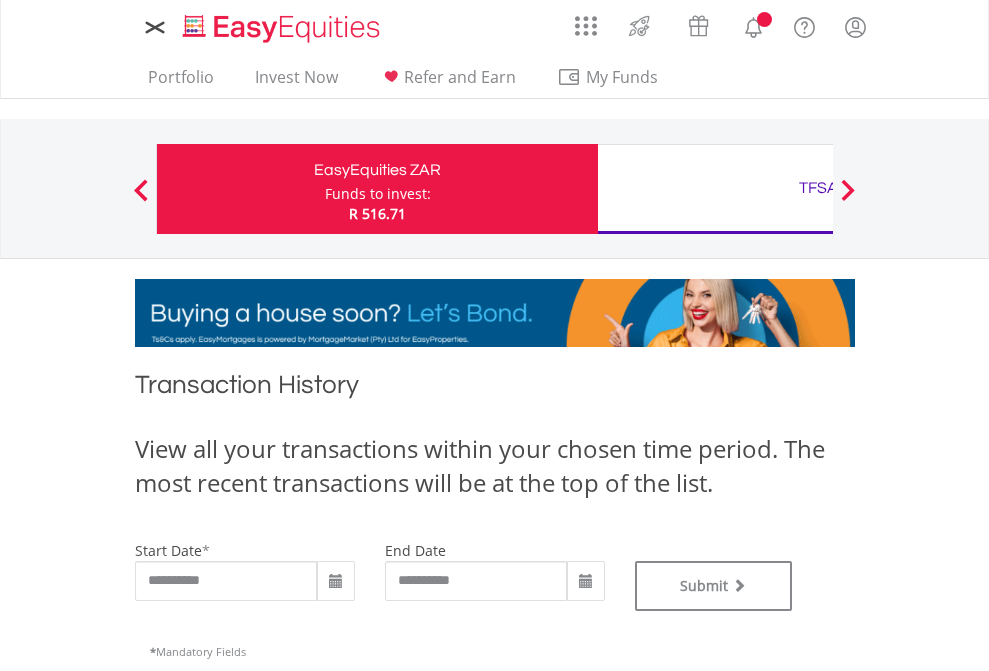 type on "**********" 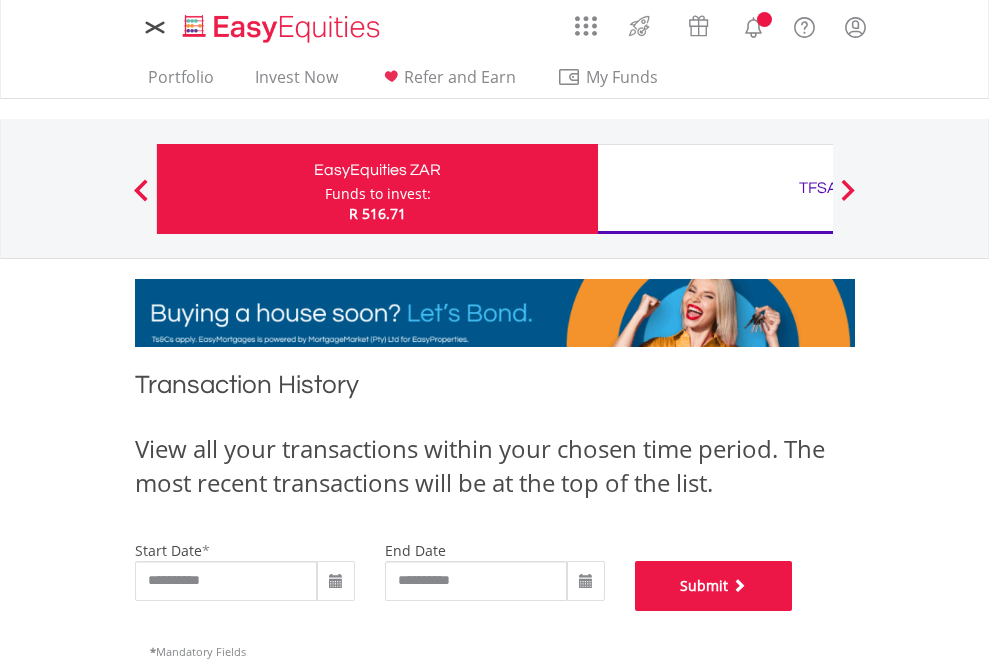 click on "Submit" at bounding box center (714, 586) 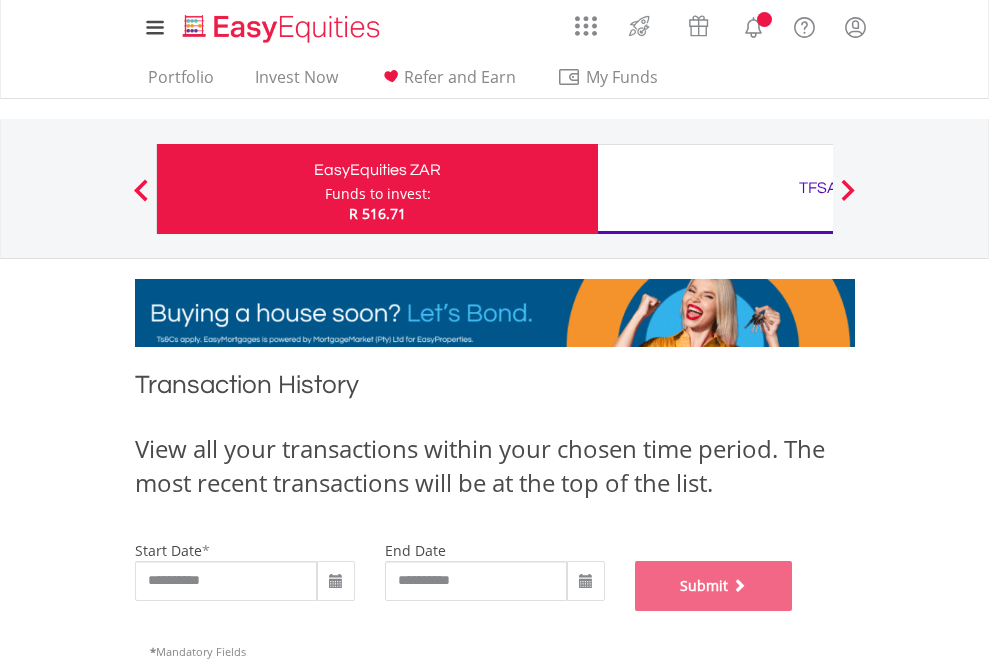 scroll, scrollTop: 811, scrollLeft: 0, axis: vertical 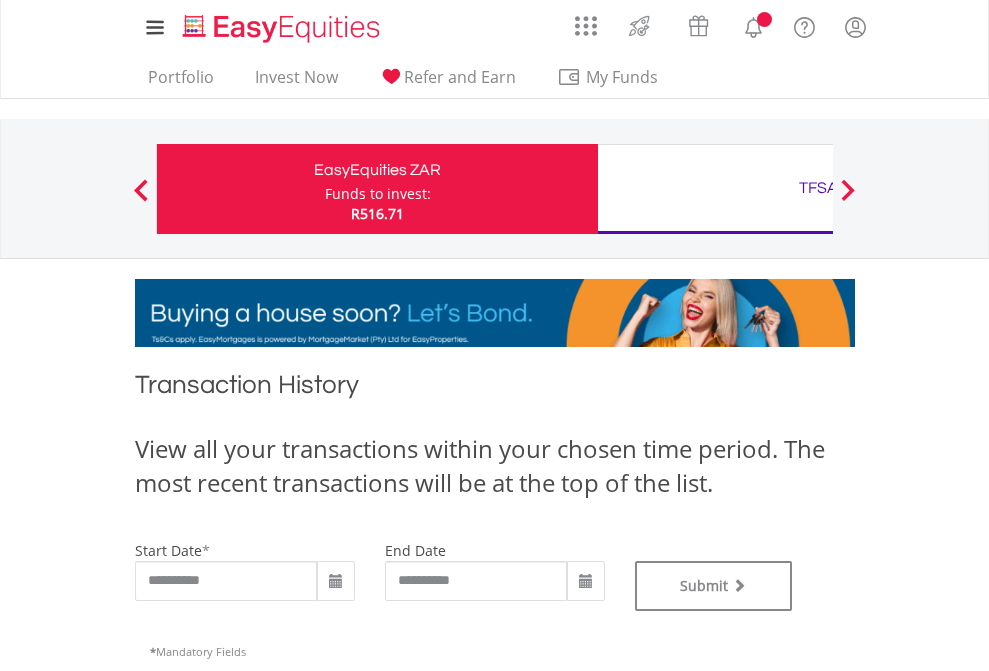 click on "TFSA" at bounding box center (818, 188) 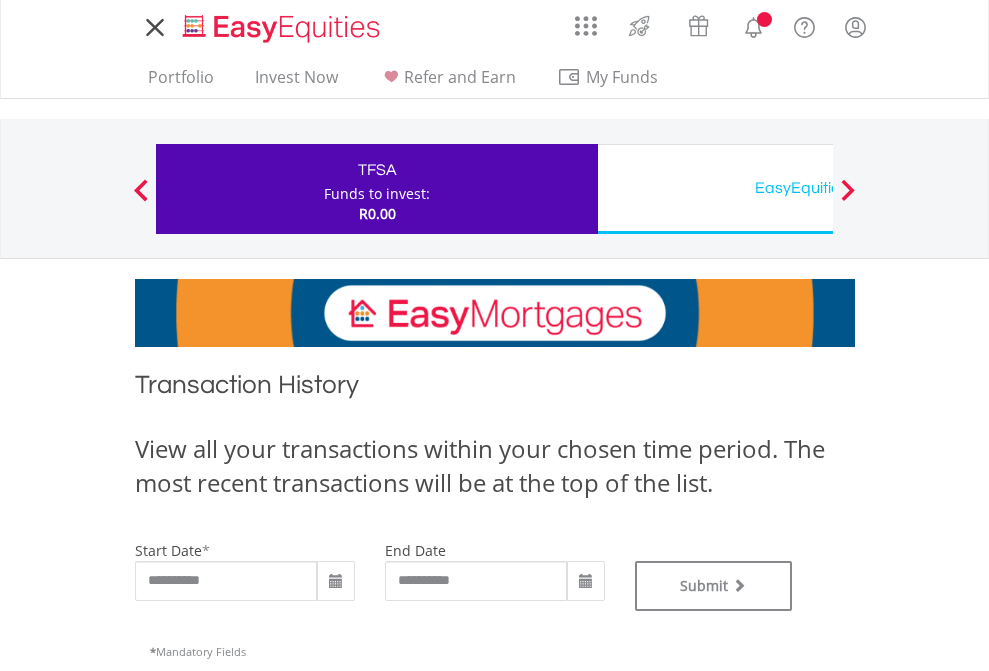 scroll, scrollTop: 0, scrollLeft: 0, axis: both 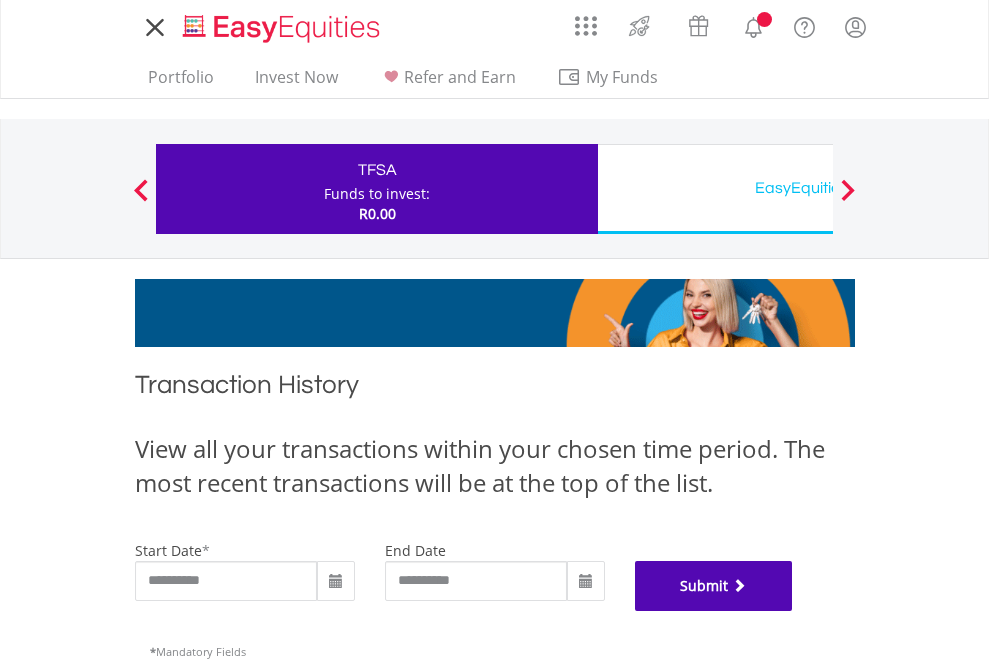 click on "Submit" at bounding box center (714, 586) 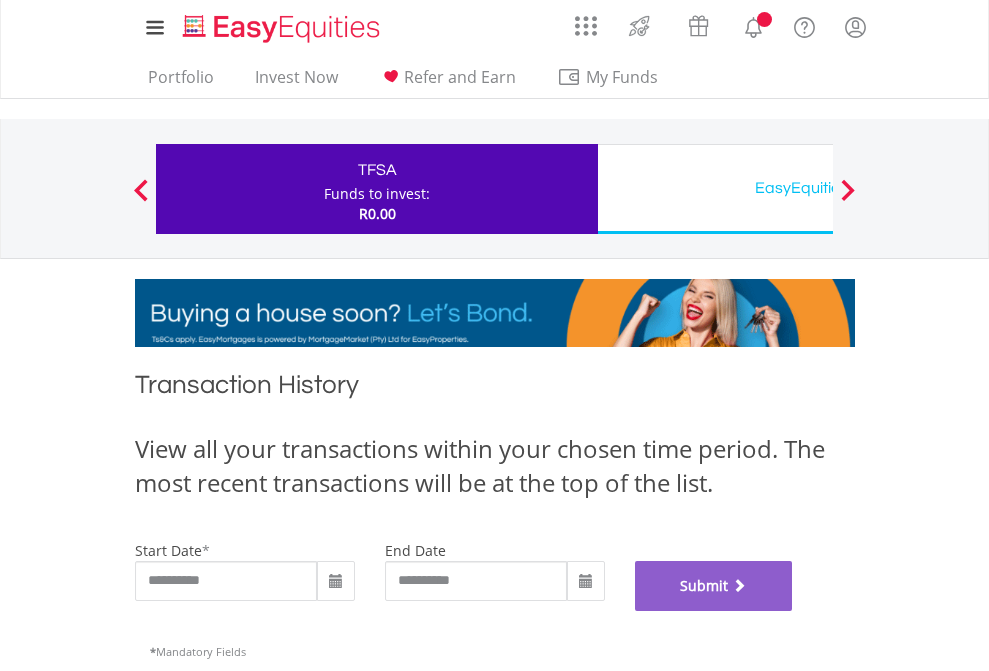 scroll, scrollTop: 811, scrollLeft: 0, axis: vertical 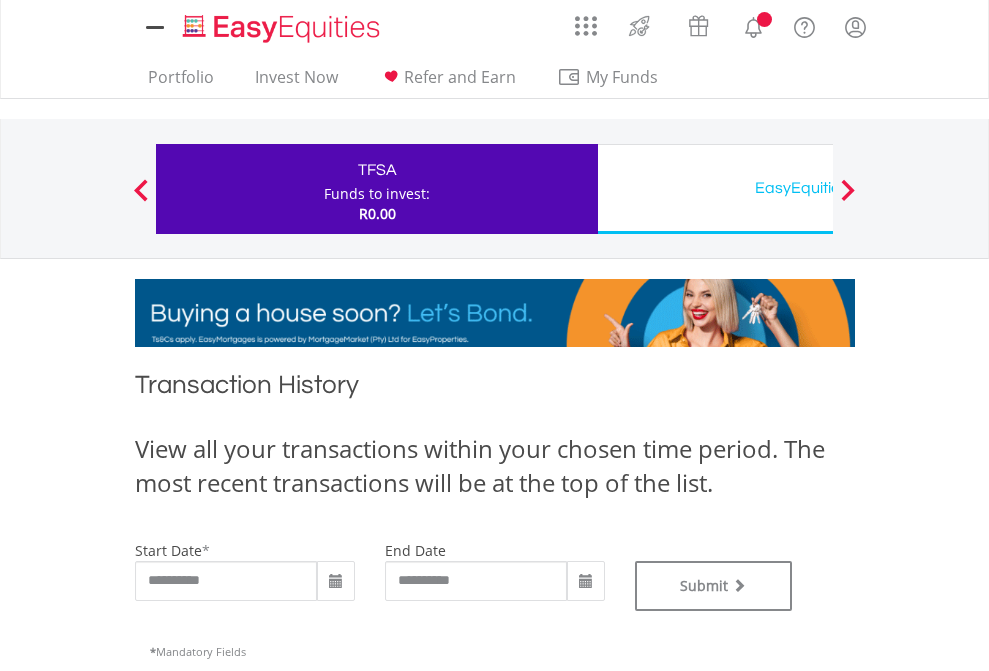 click on "EasyEquities USD" at bounding box center [818, 188] 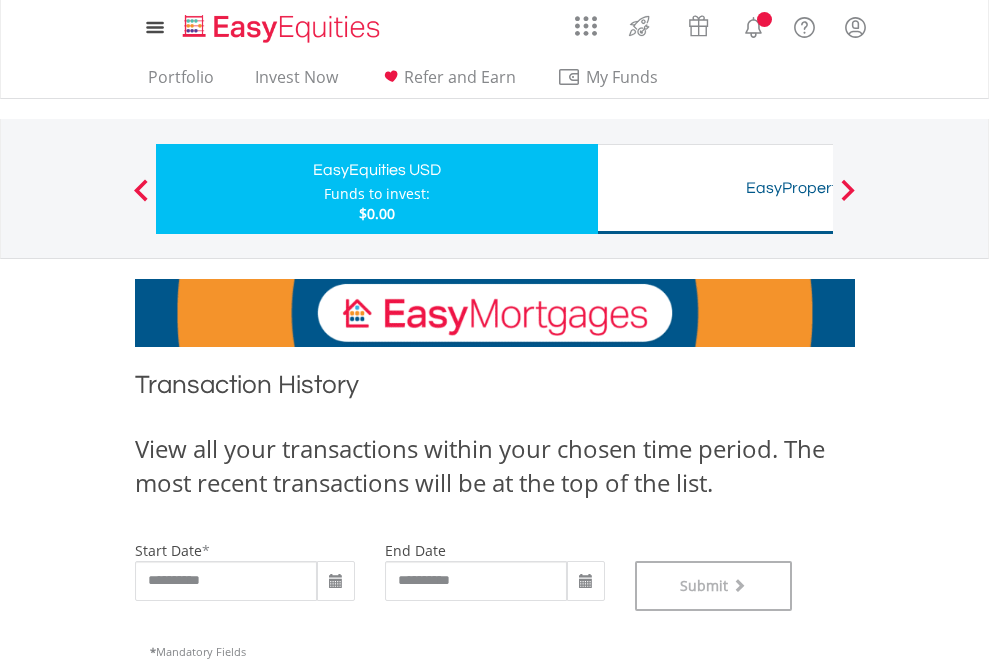 scroll, scrollTop: 811, scrollLeft: 0, axis: vertical 